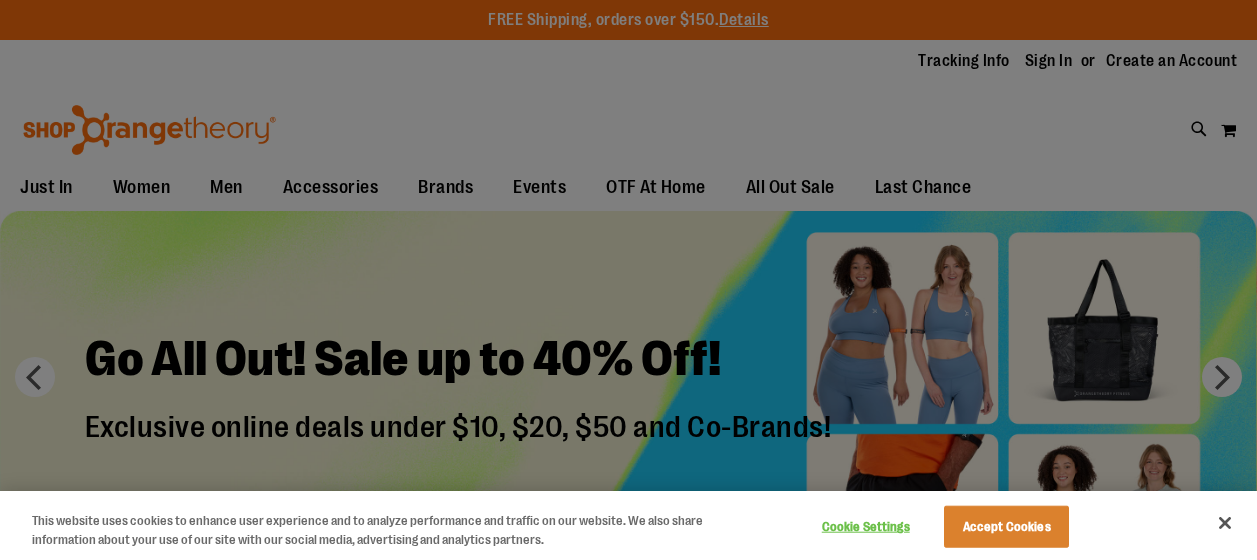 scroll, scrollTop: 0, scrollLeft: 0, axis: both 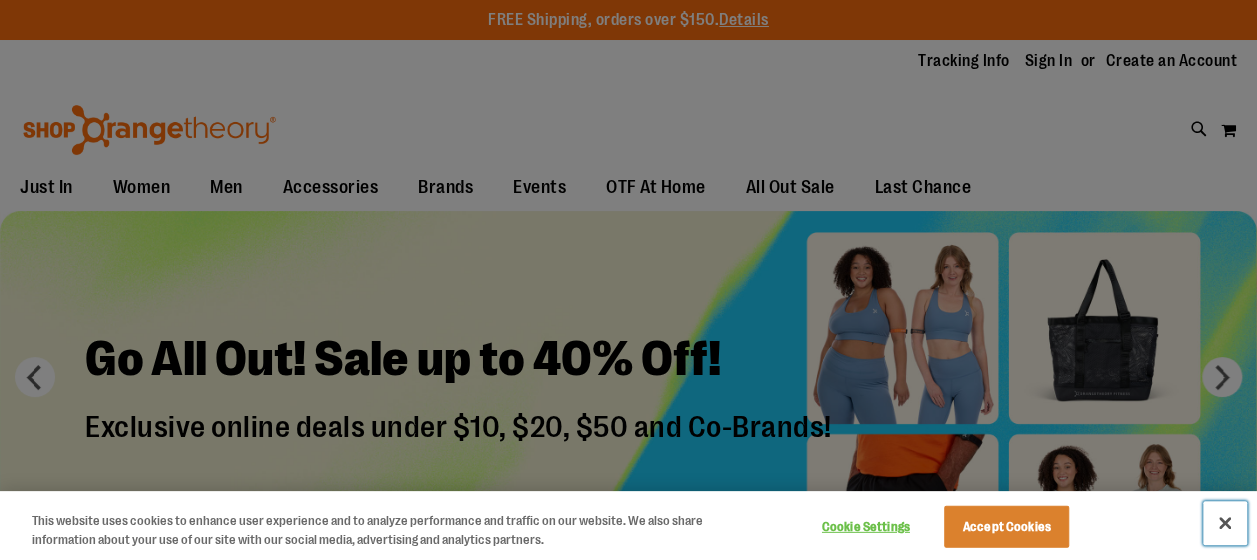 click at bounding box center [1225, 523] 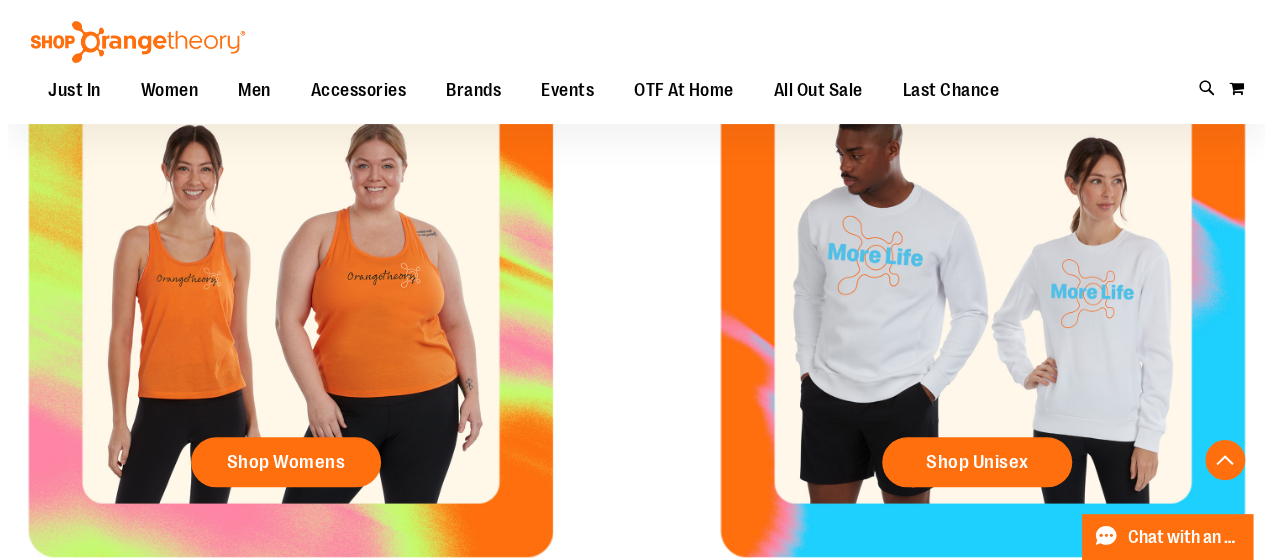 scroll, scrollTop: 800, scrollLeft: 0, axis: vertical 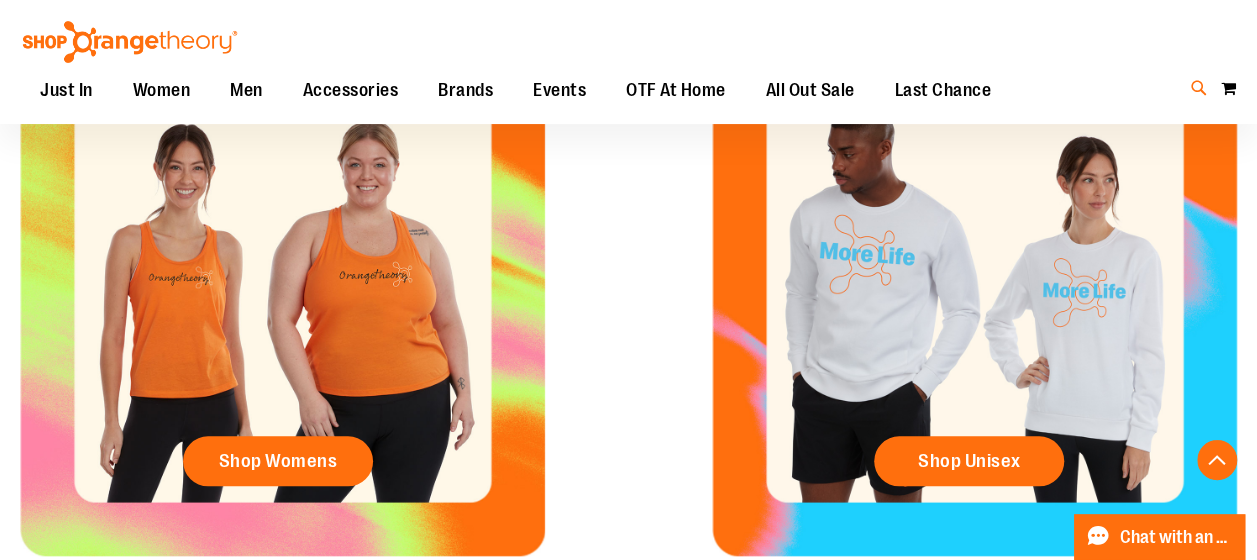 click at bounding box center (1199, 88) 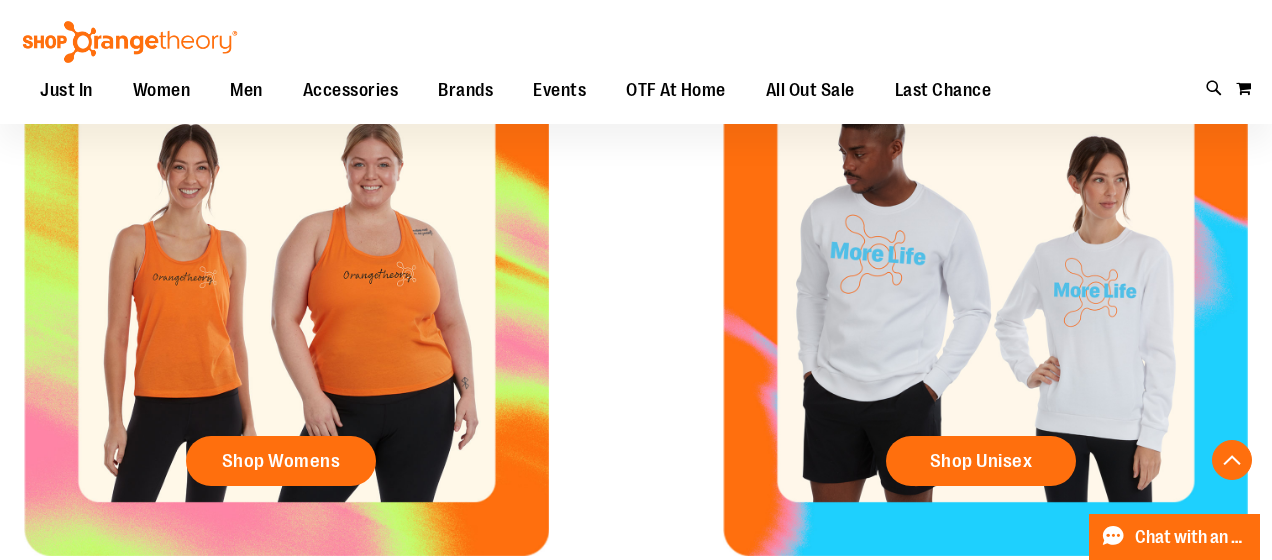 type on "**********" 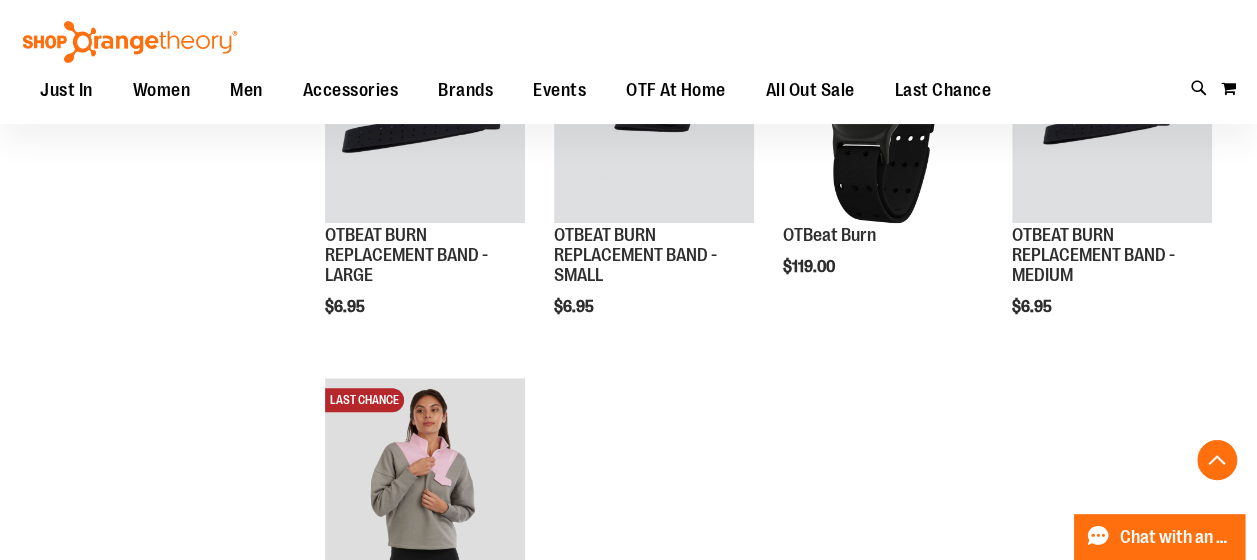 scroll, scrollTop: 700, scrollLeft: 0, axis: vertical 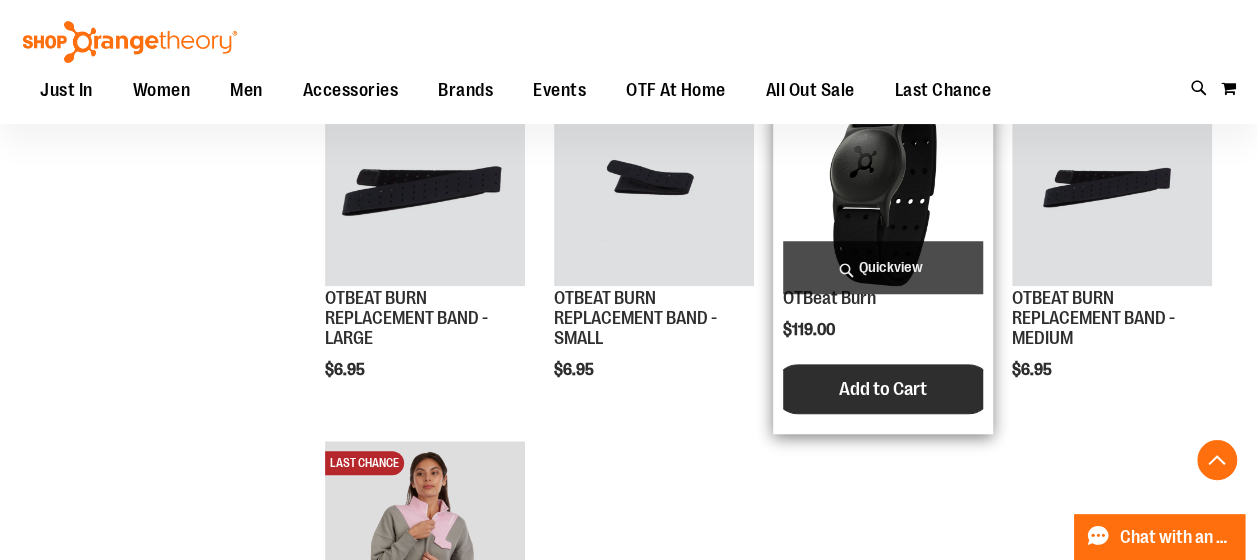 click on "Add to Cart" at bounding box center (883, 389) 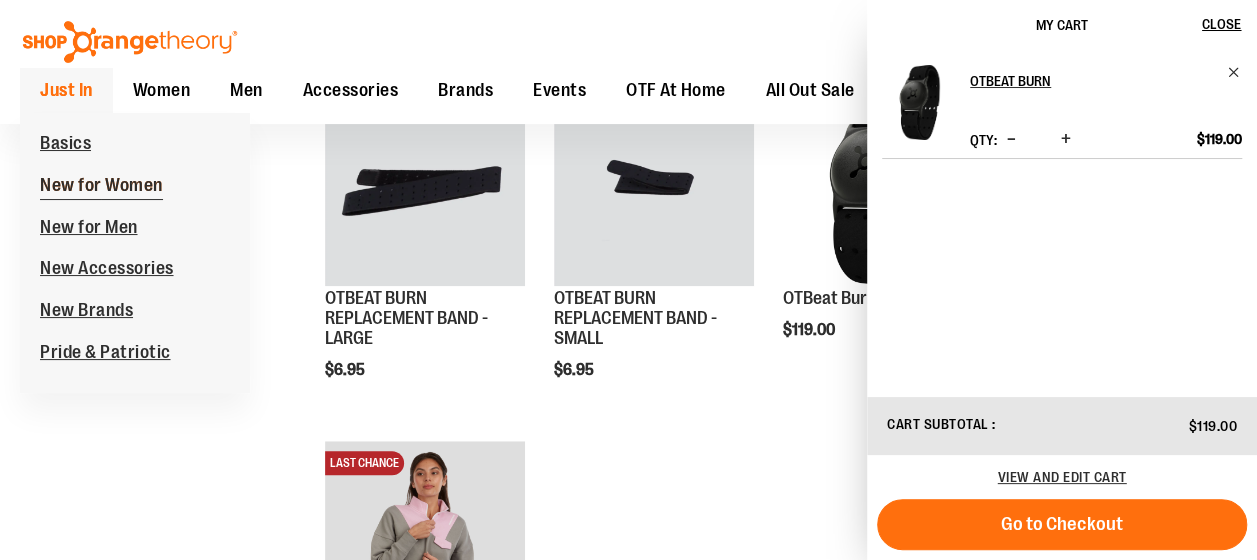 click on "New for Women" at bounding box center [101, 187] 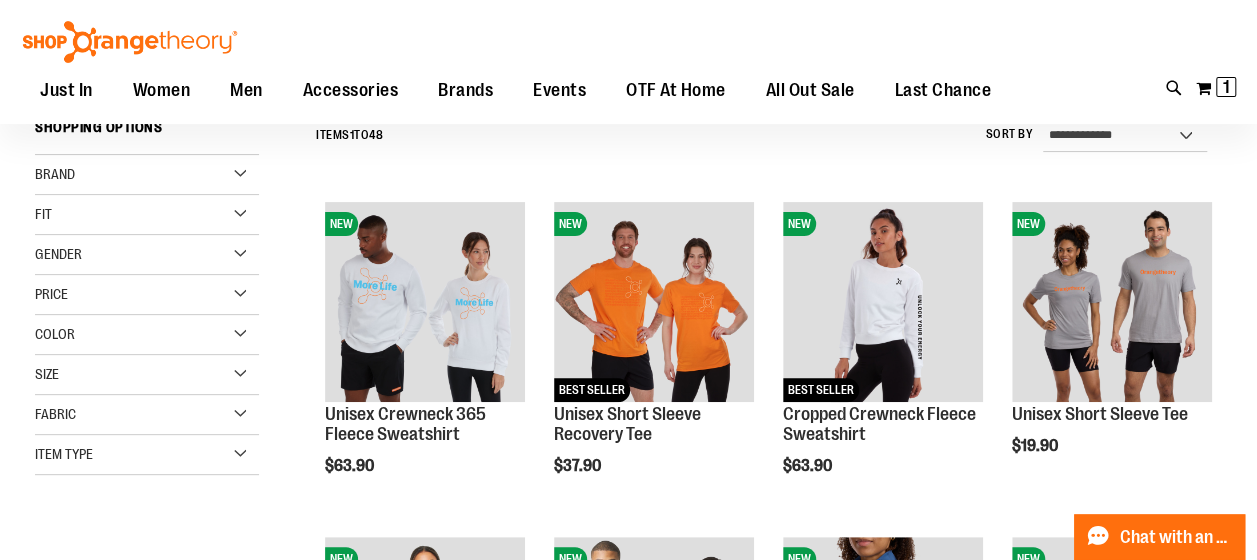 scroll, scrollTop: 200, scrollLeft: 0, axis: vertical 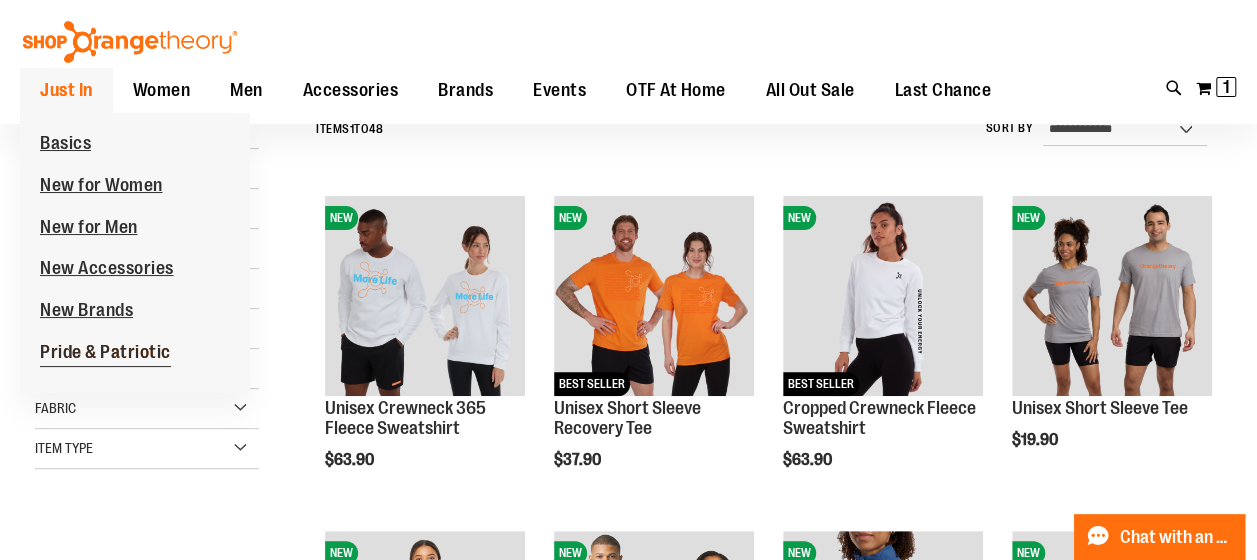 click on "Pride & Patriotic" at bounding box center (105, 354) 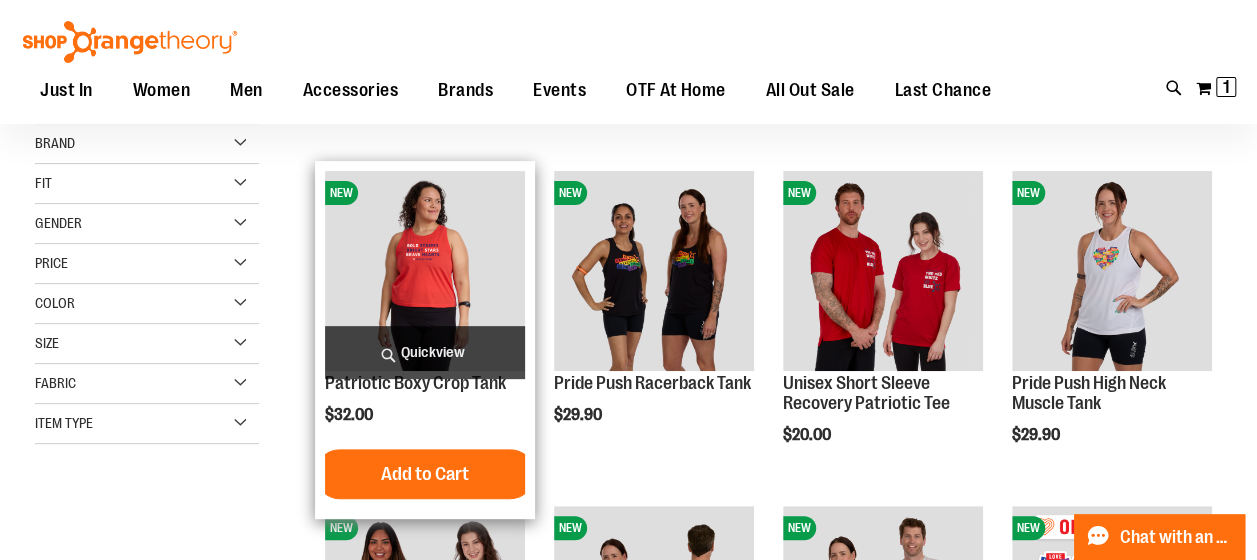 scroll, scrollTop: 200, scrollLeft: 0, axis: vertical 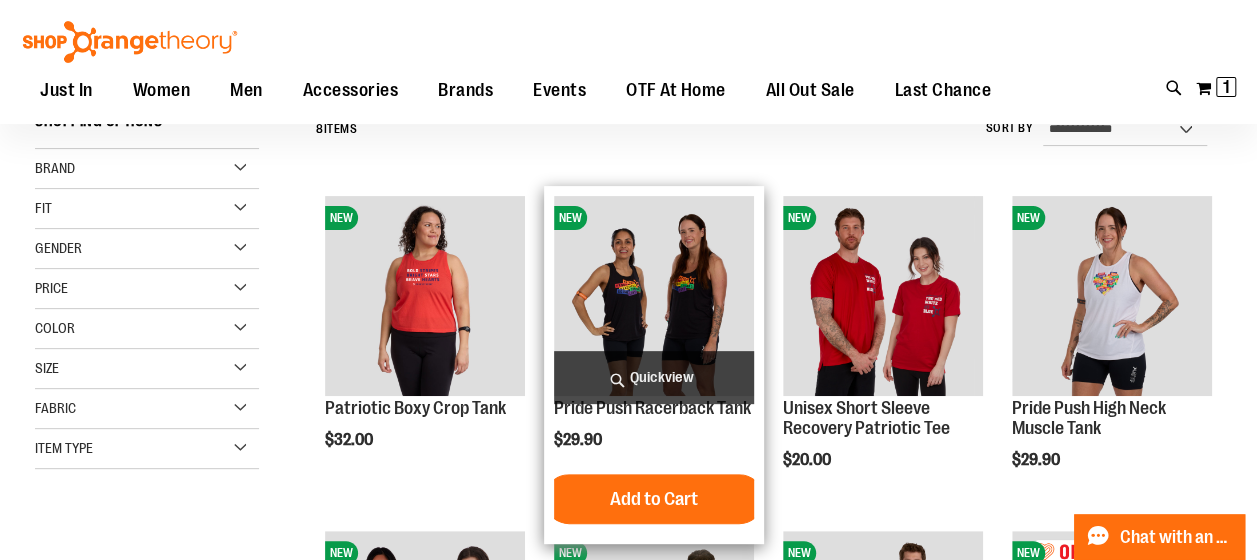 click at bounding box center (654, 296) 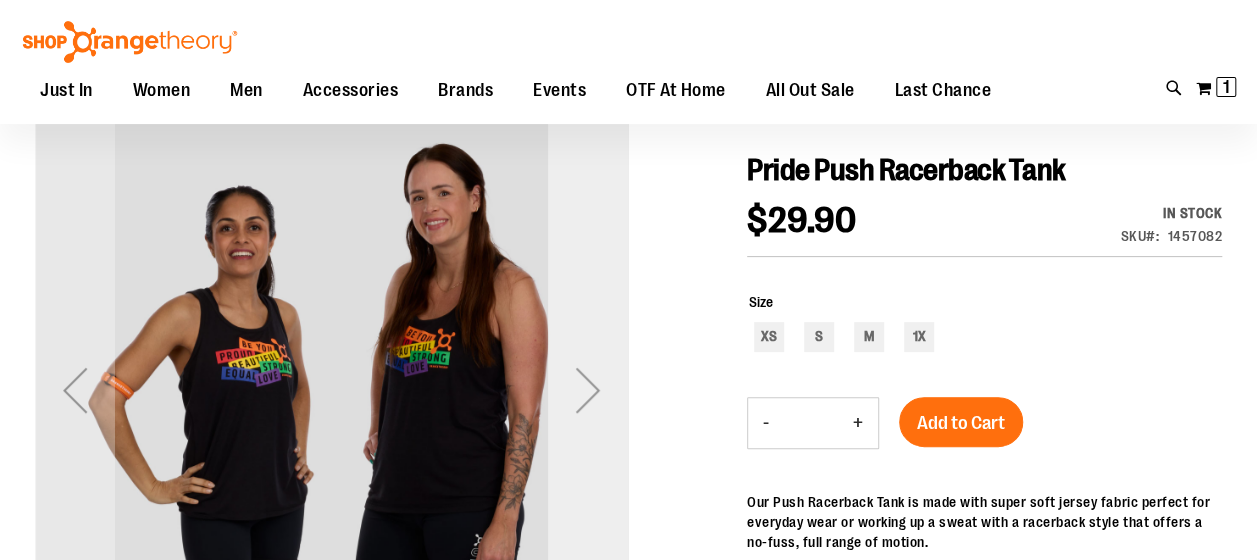 scroll, scrollTop: 200, scrollLeft: 0, axis: vertical 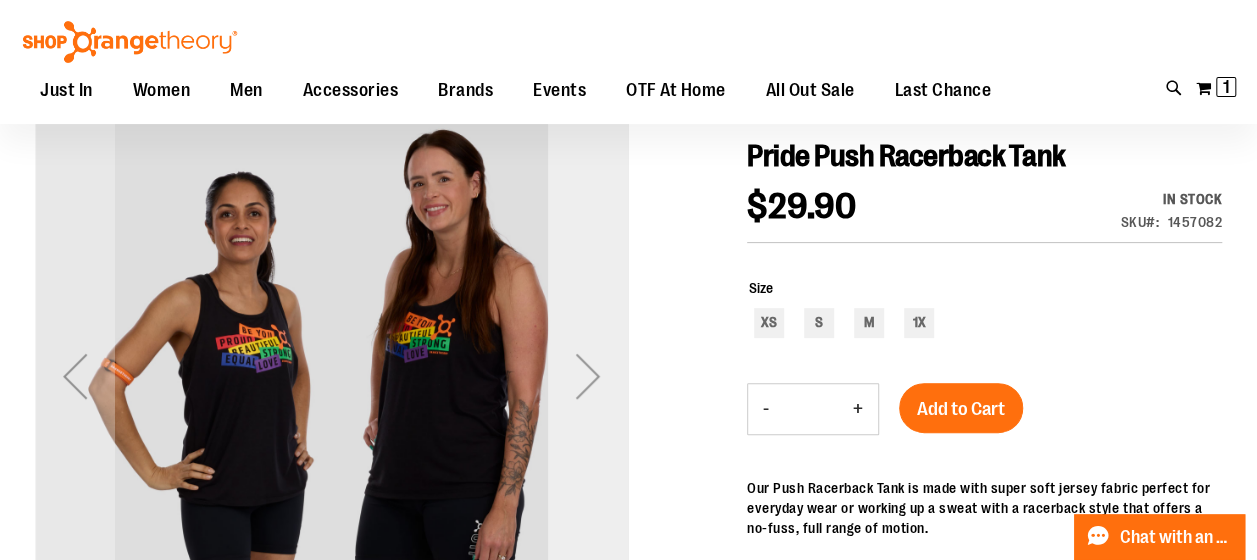 click at bounding box center [588, 376] 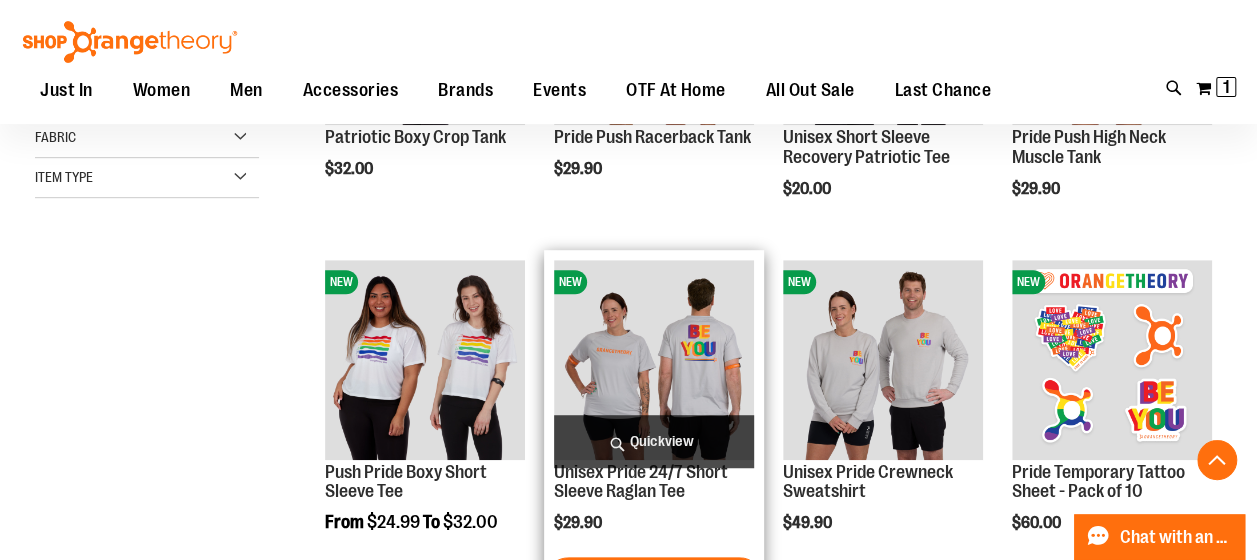 scroll, scrollTop: 500, scrollLeft: 0, axis: vertical 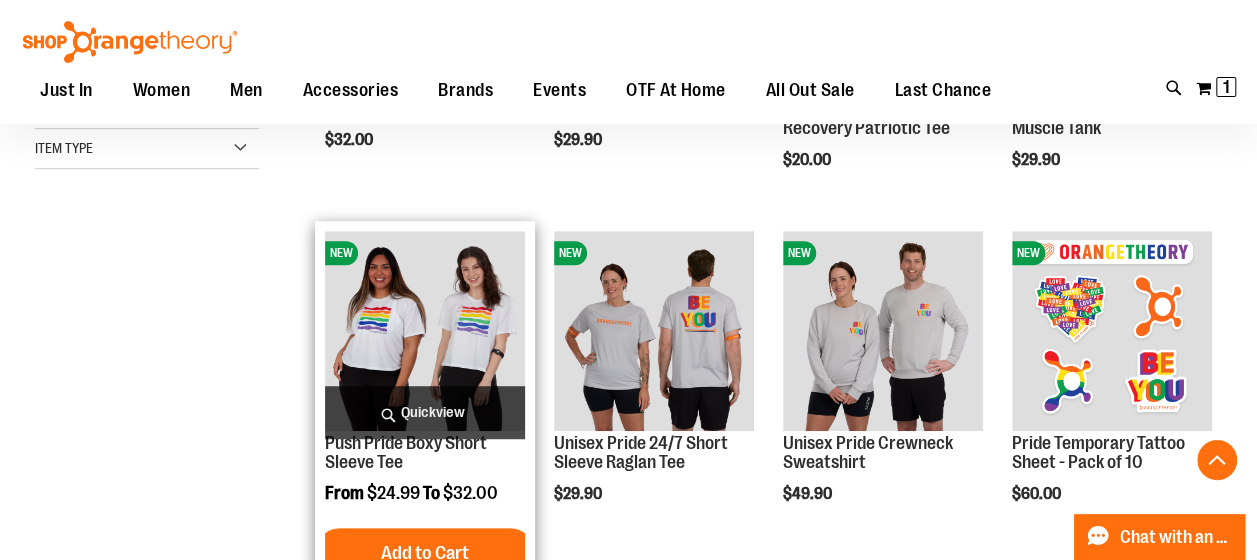 click at bounding box center [425, 331] 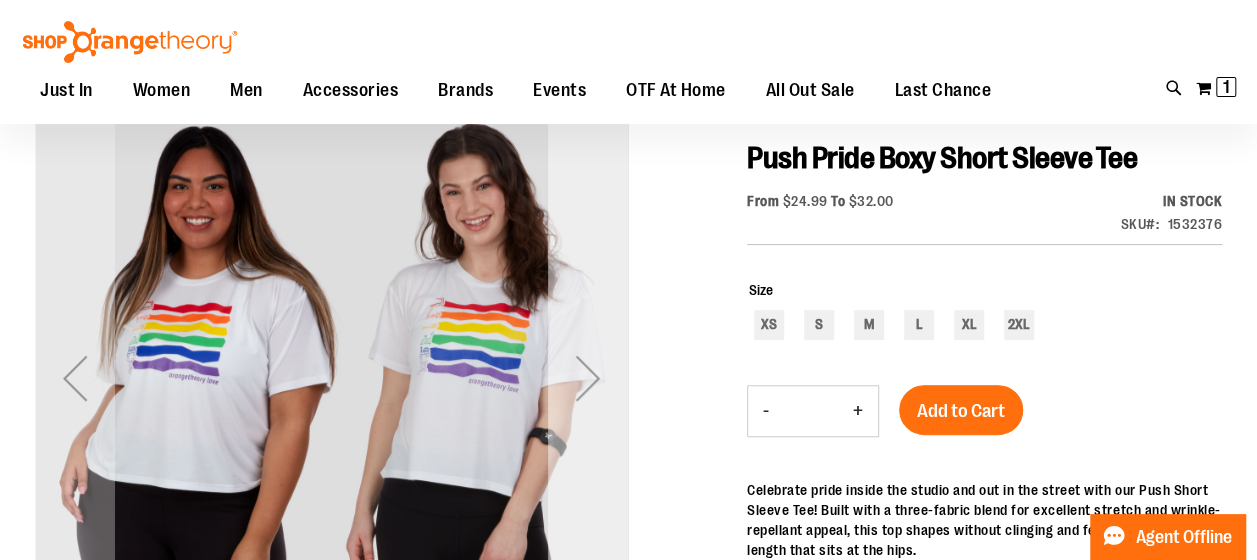 scroll, scrollTop: 200, scrollLeft: 0, axis: vertical 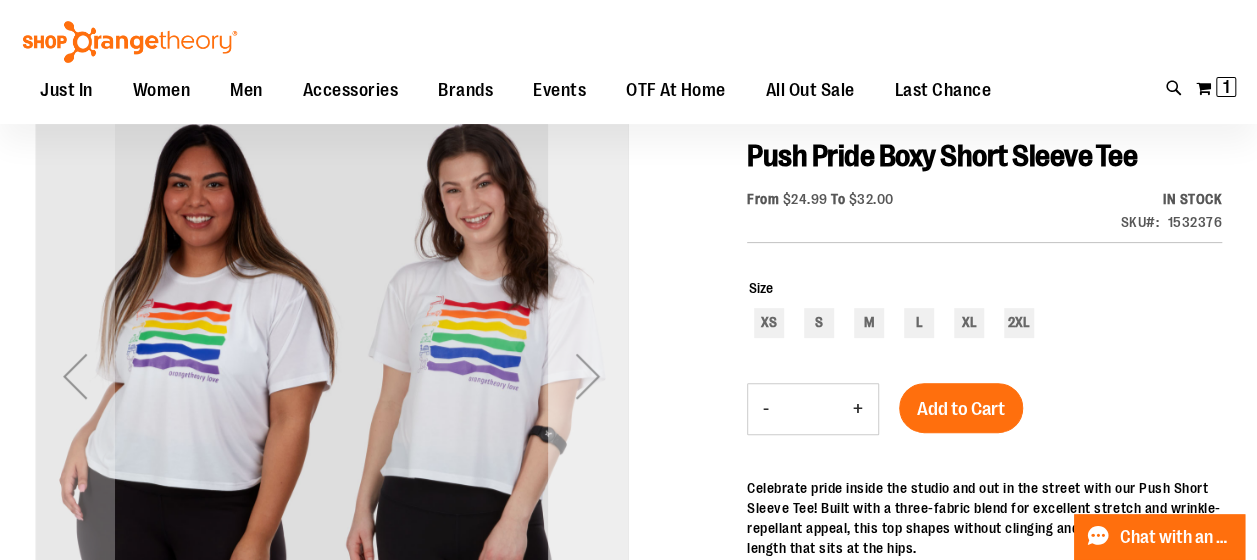 click at bounding box center (588, 376) 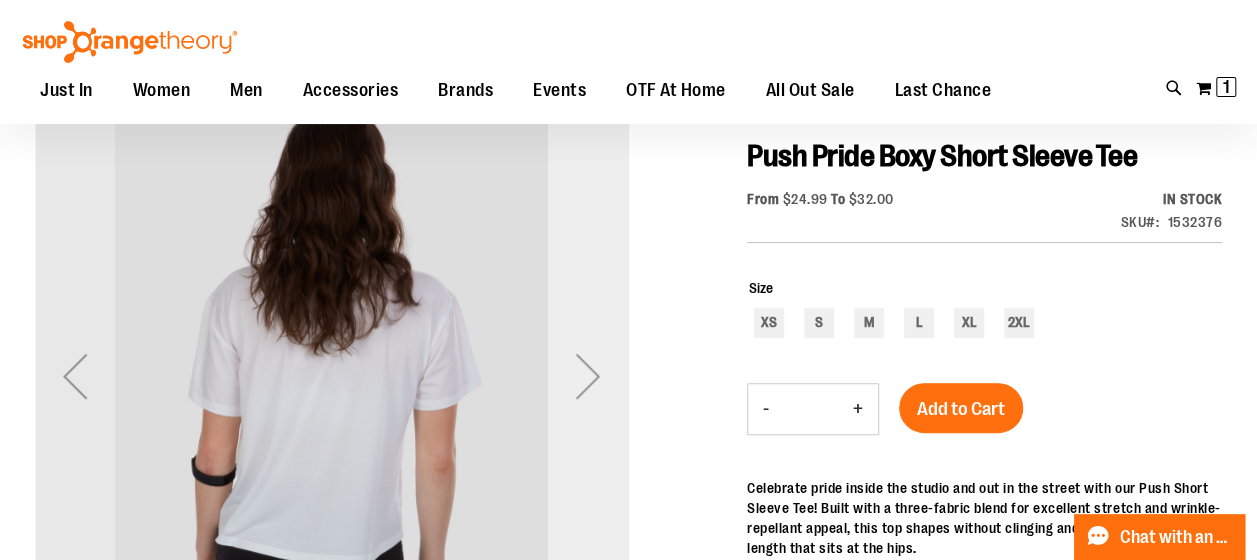 click at bounding box center (588, 376) 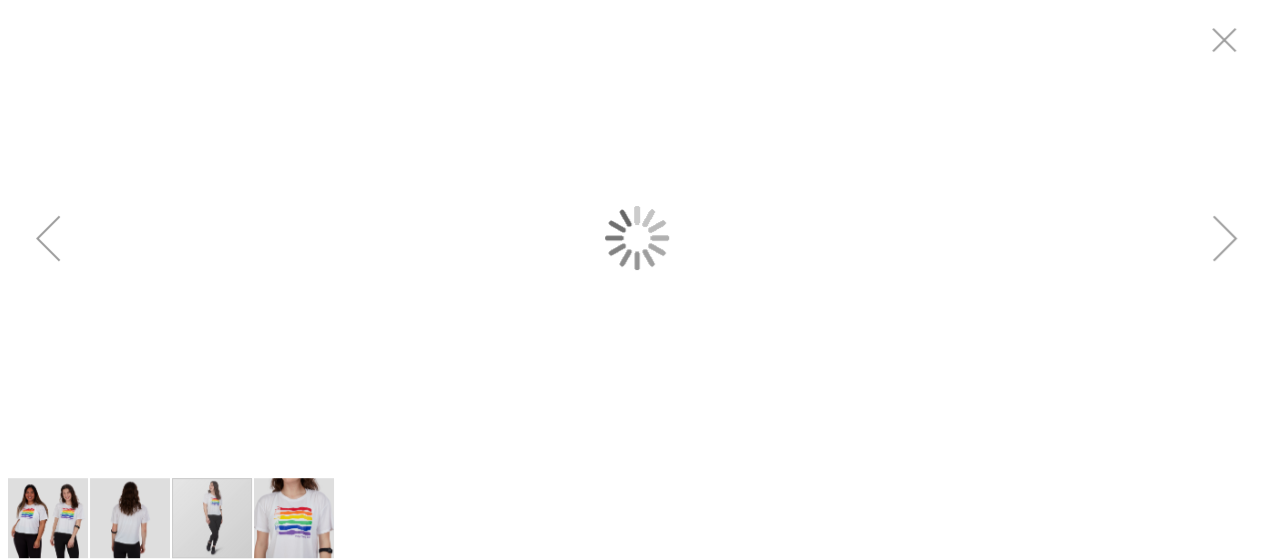 scroll, scrollTop: 0, scrollLeft: 0, axis: both 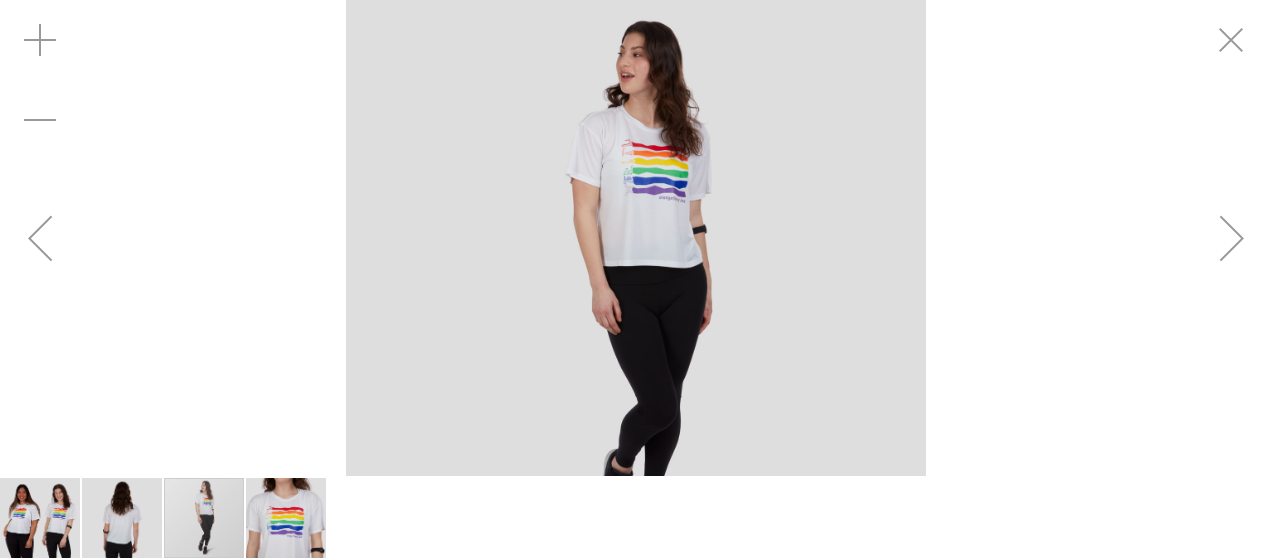 drag, startPoint x: 672, startPoint y: 140, endPoint x: 662, endPoint y: 259, distance: 119.419426 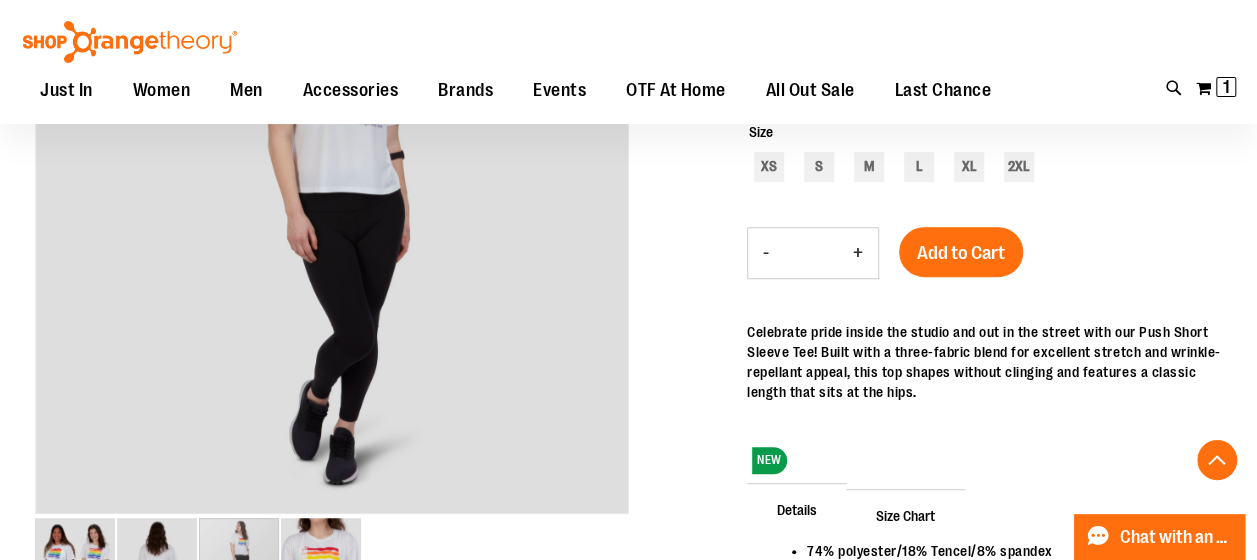 scroll, scrollTop: 400, scrollLeft: 0, axis: vertical 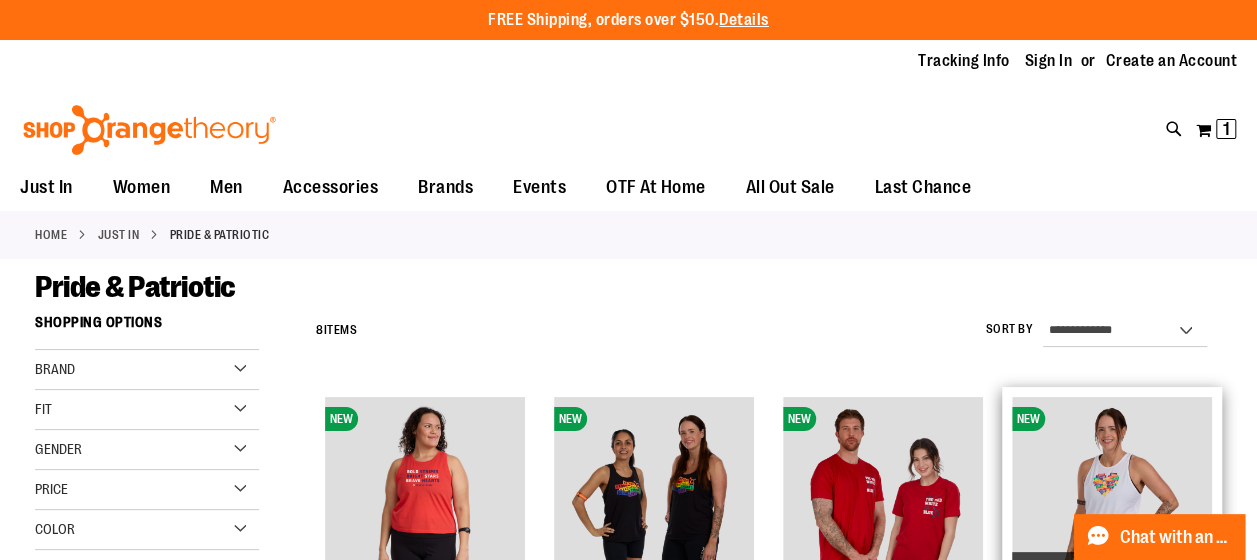 click at bounding box center (1112, 497) 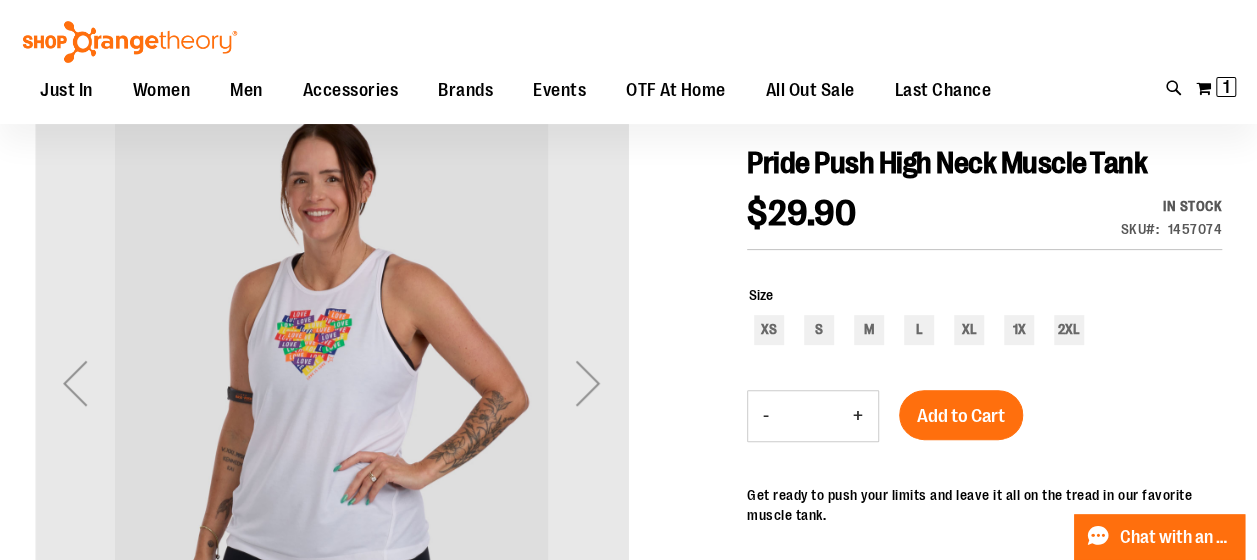 scroll, scrollTop: 200, scrollLeft: 0, axis: vertical 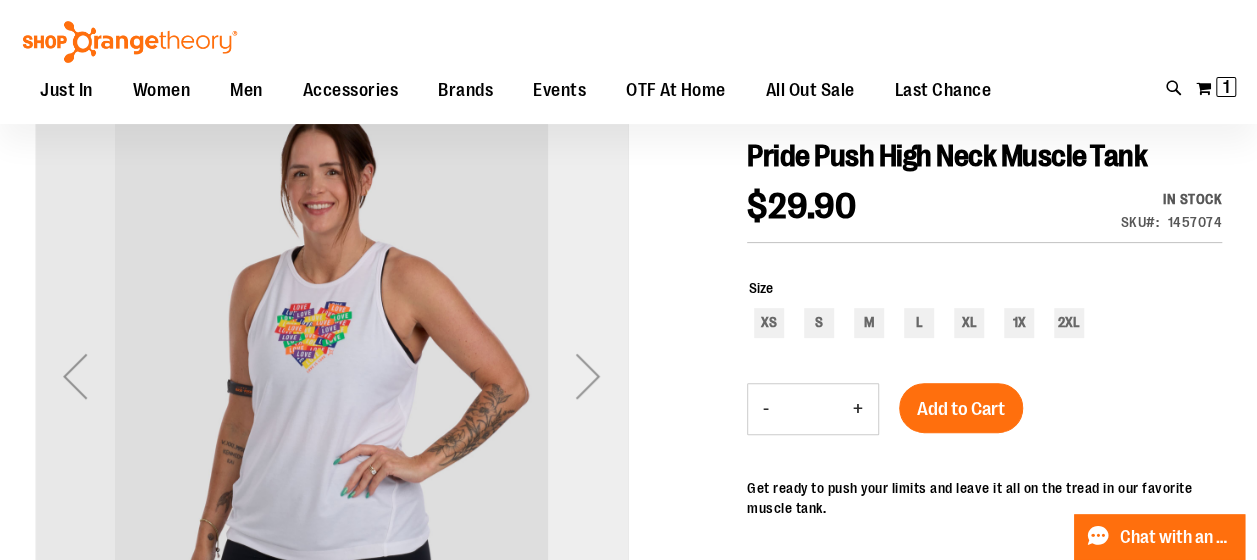 click at bounding box center (588, 376) 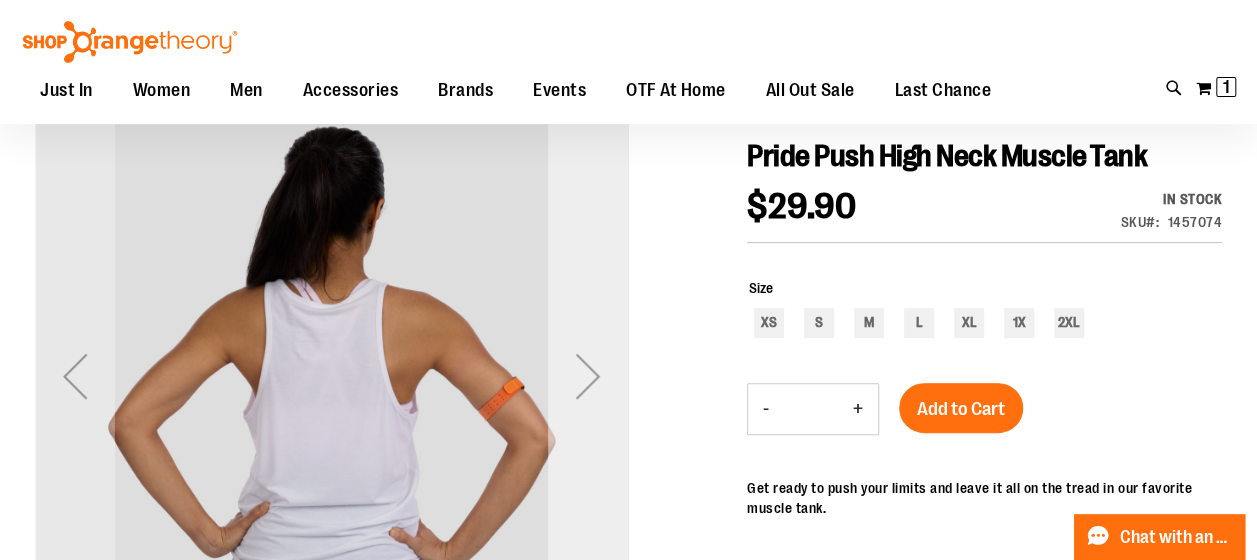 click at bounding box center (588, 376) 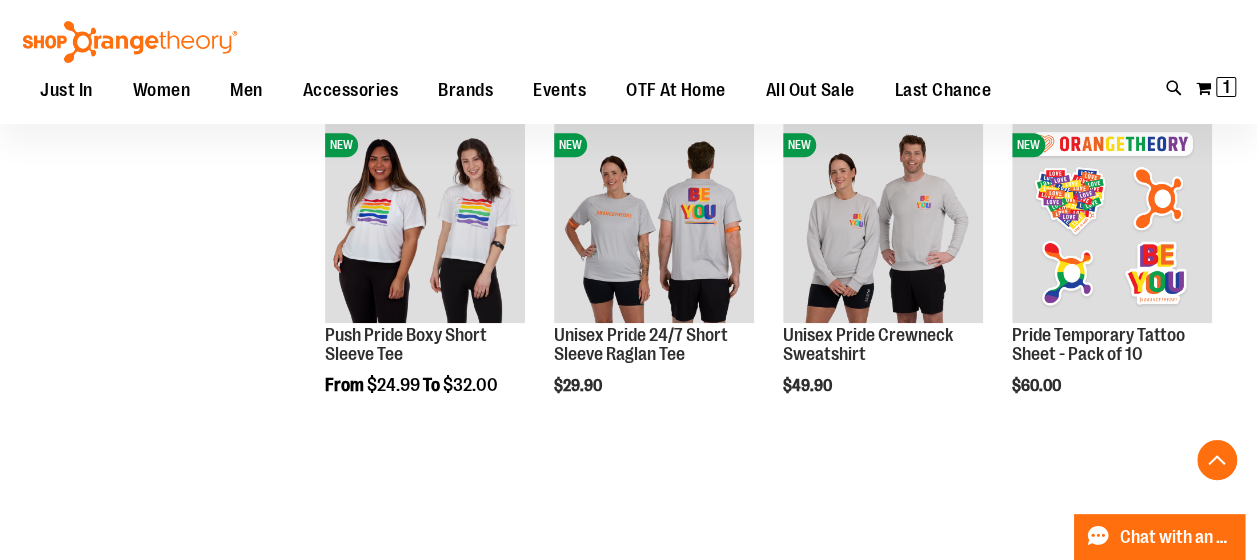 scroll, scrollTop: 500, scrollLeft: 0, axis: vertical 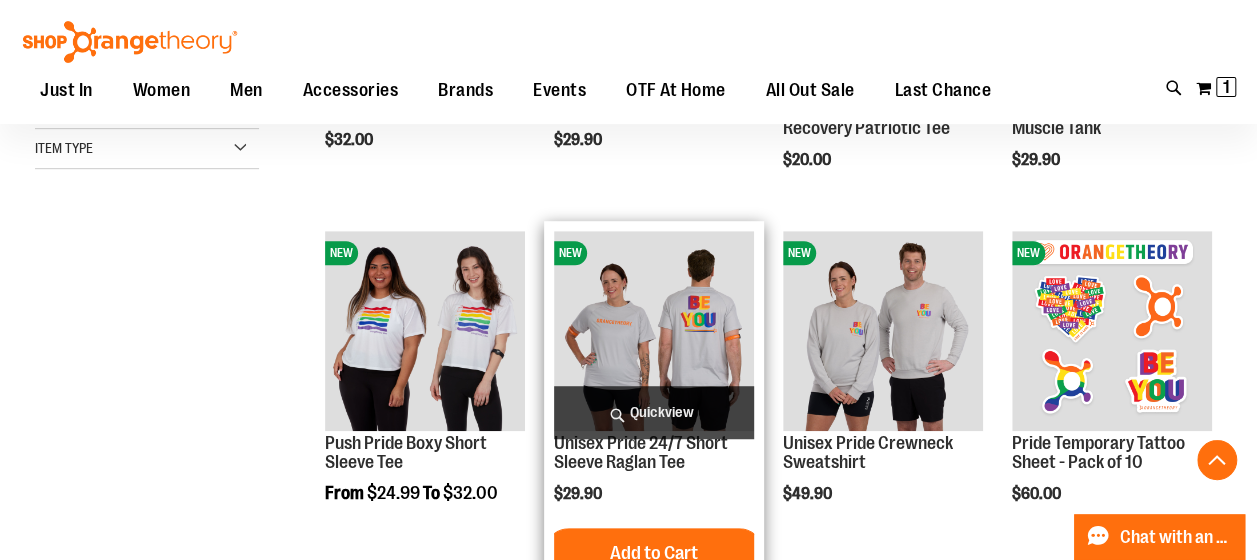 click at bounding box center [654, 331] 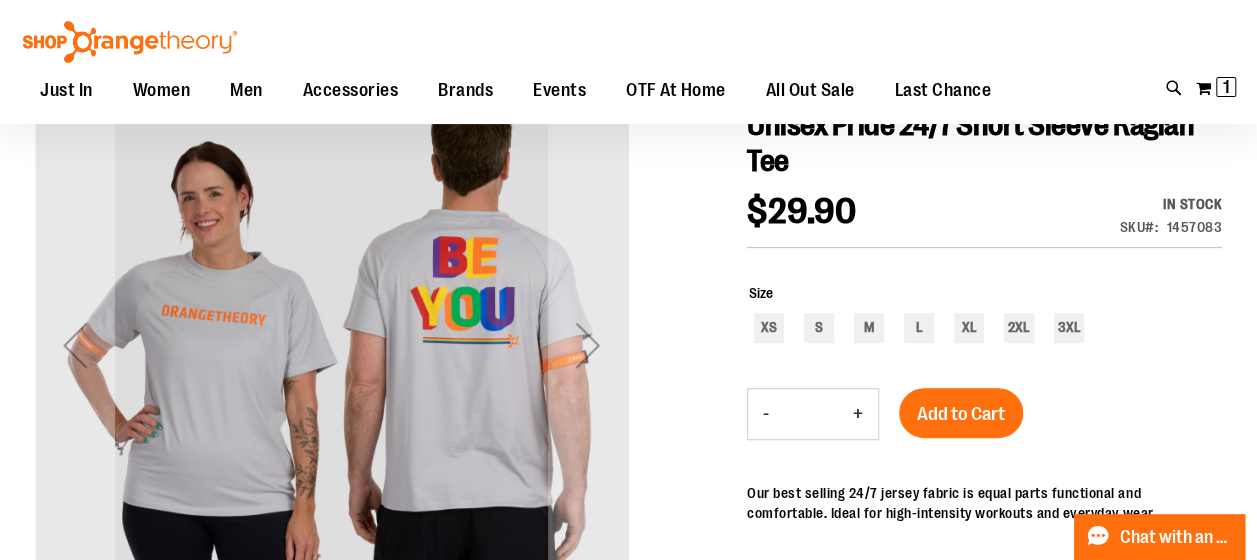 scroll, scrollTop: 200, scrollLeft: 0, axis: vertical 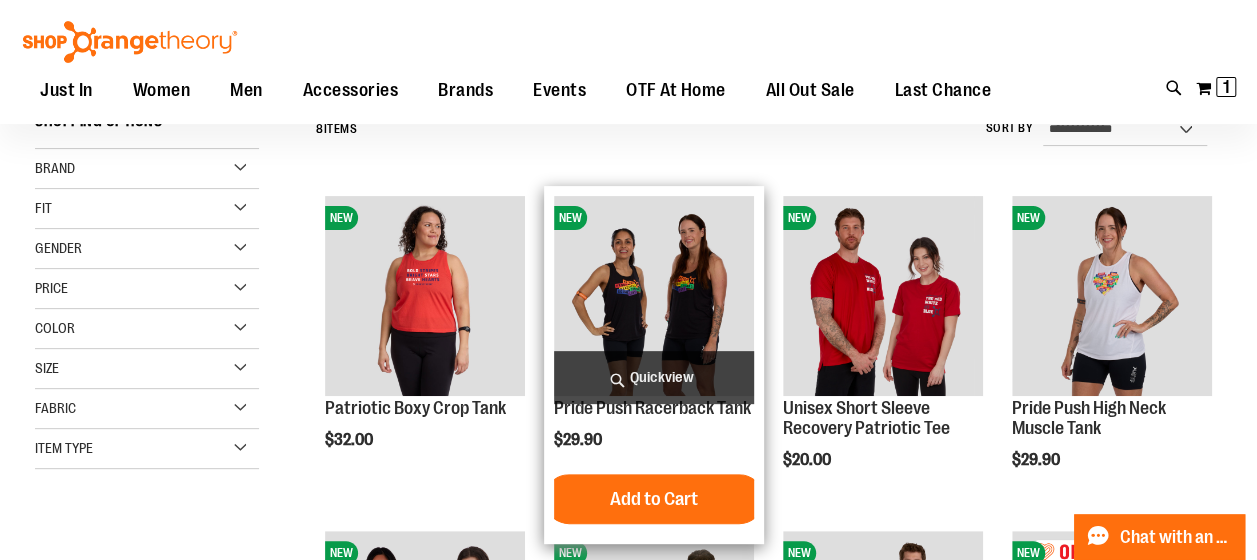 click at bounding box center [654, 296] 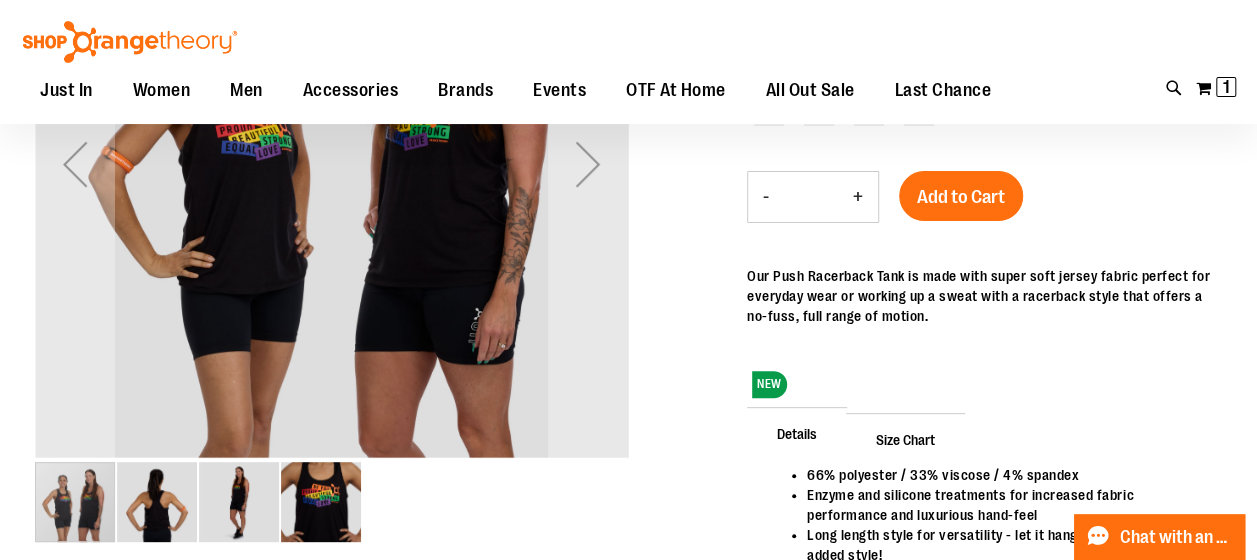 scroll, scrollTop: 200, scrollLeft: 0, axis: vertical 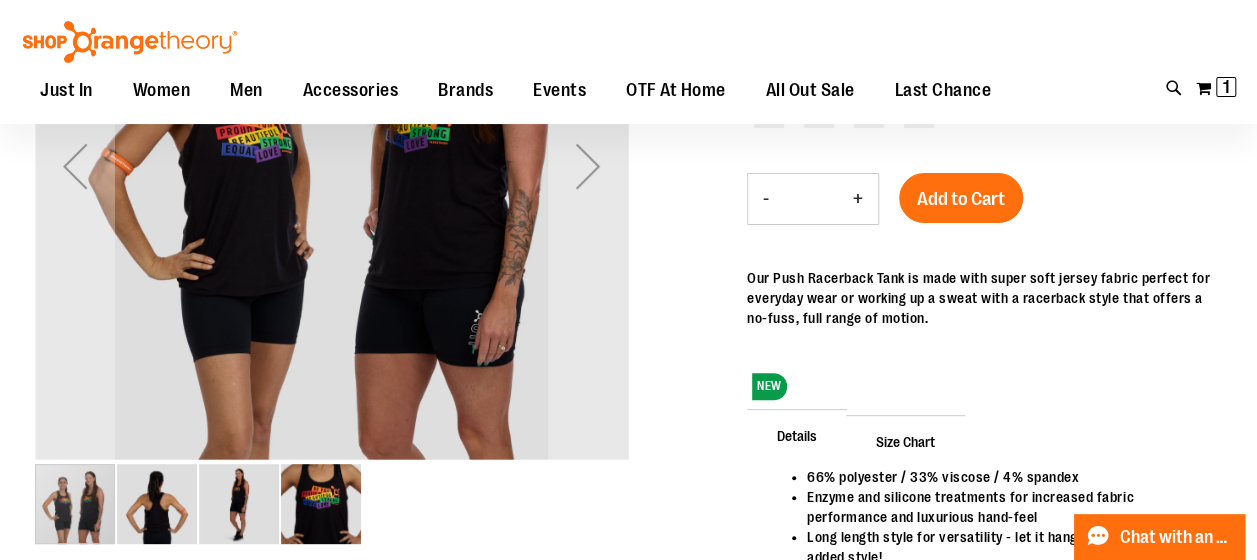 click at bounding box center (321, 504) 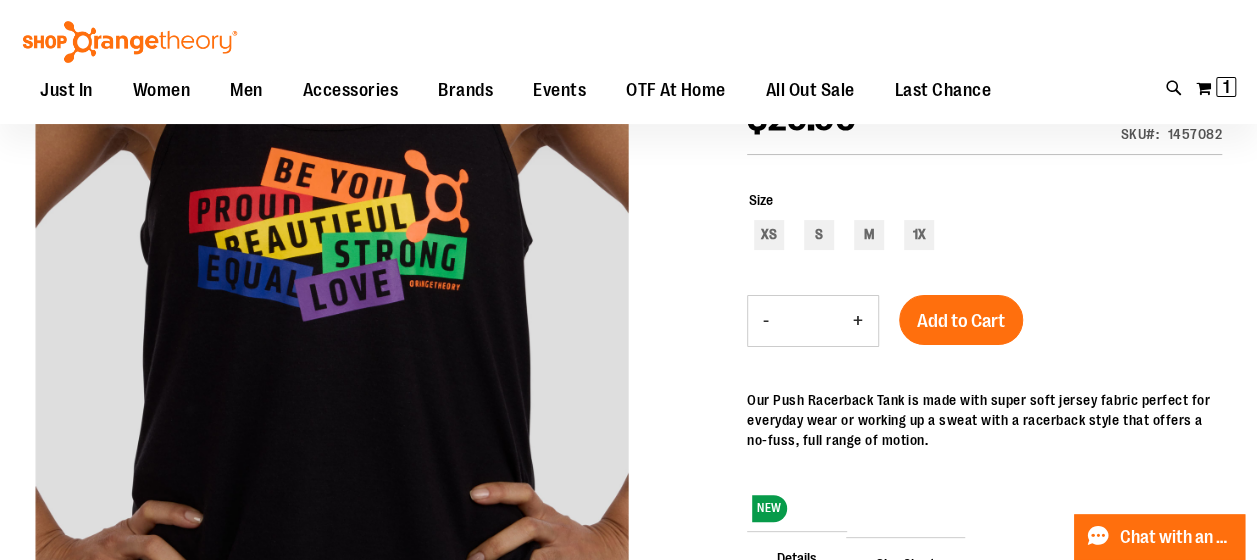 scroll, scrollTop: 92, scrollLeft: 0, axis: vertical 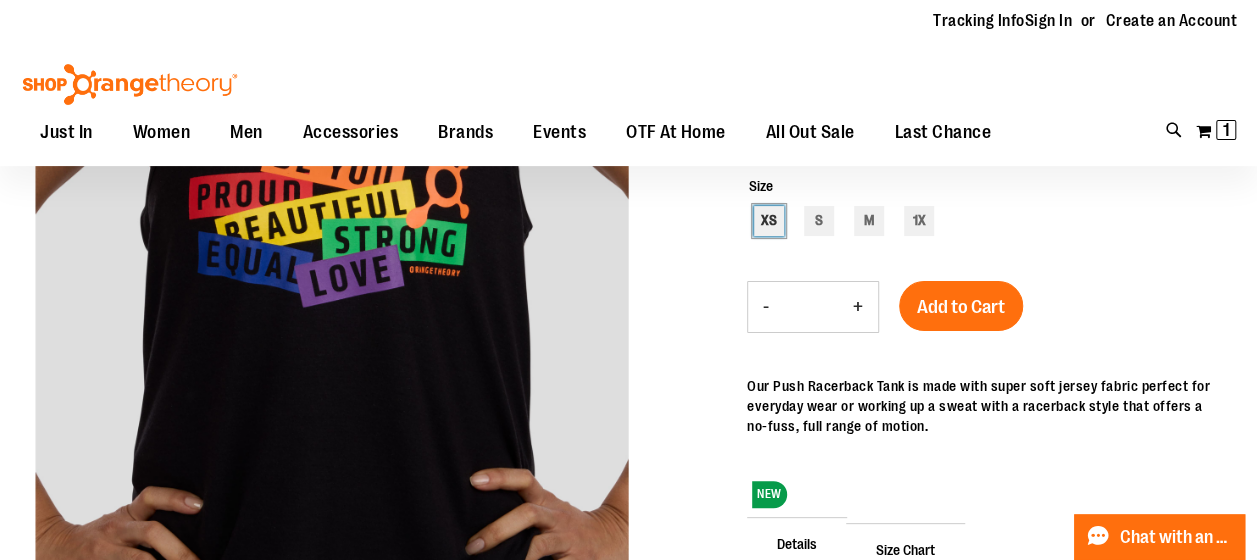 click on "XS" at bounding box center (769, 221) 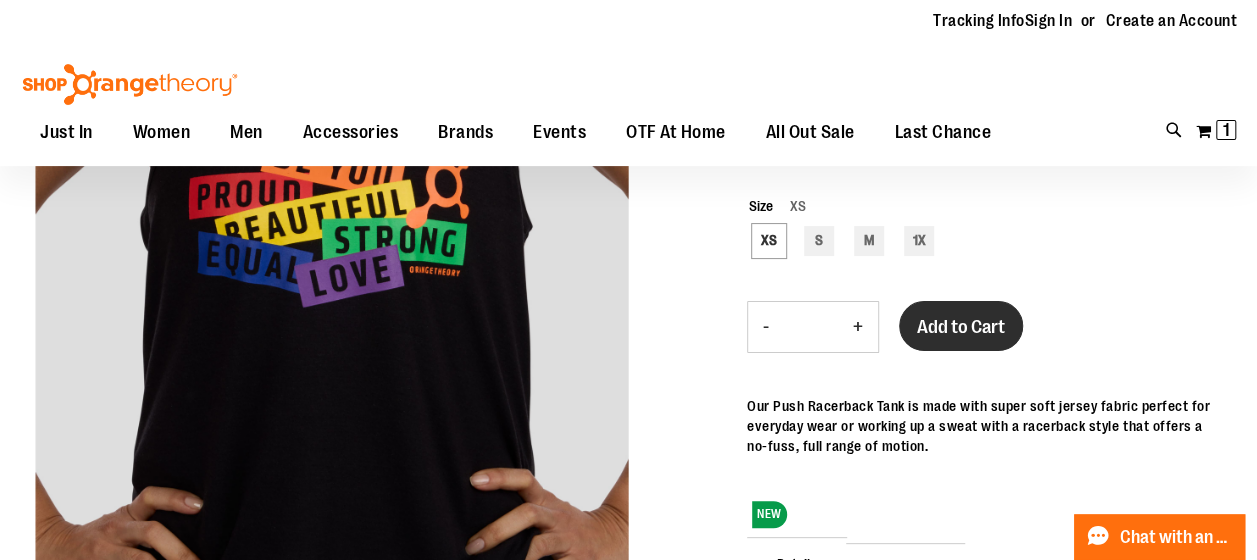 click on "Add to Cart" at bounding box center [961, 326] 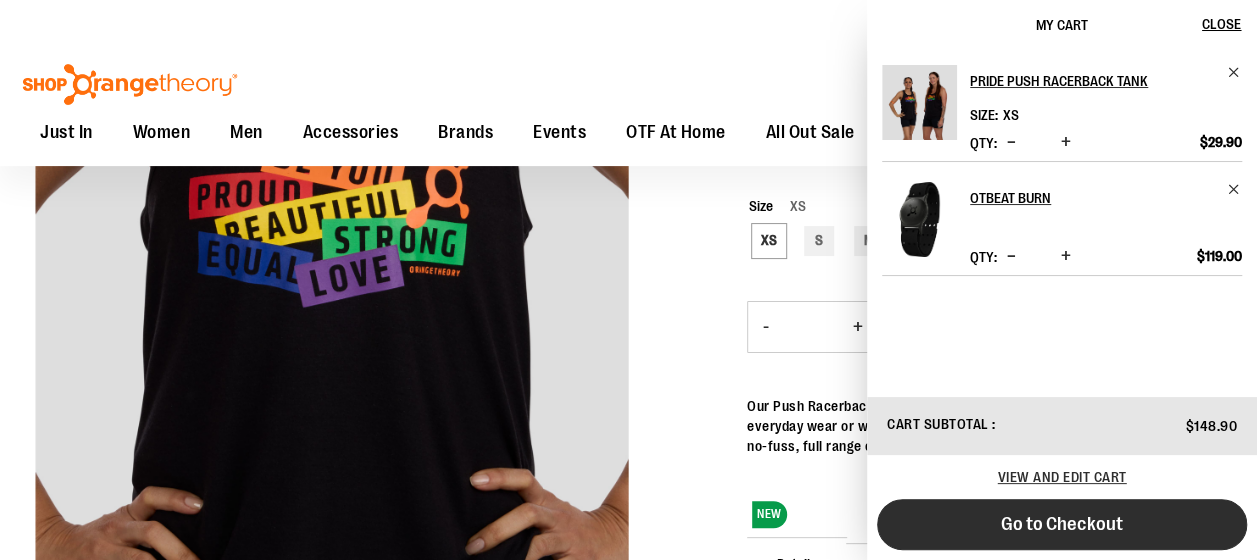 click on "Go to Checkout" at bounding box center [1062, 524] 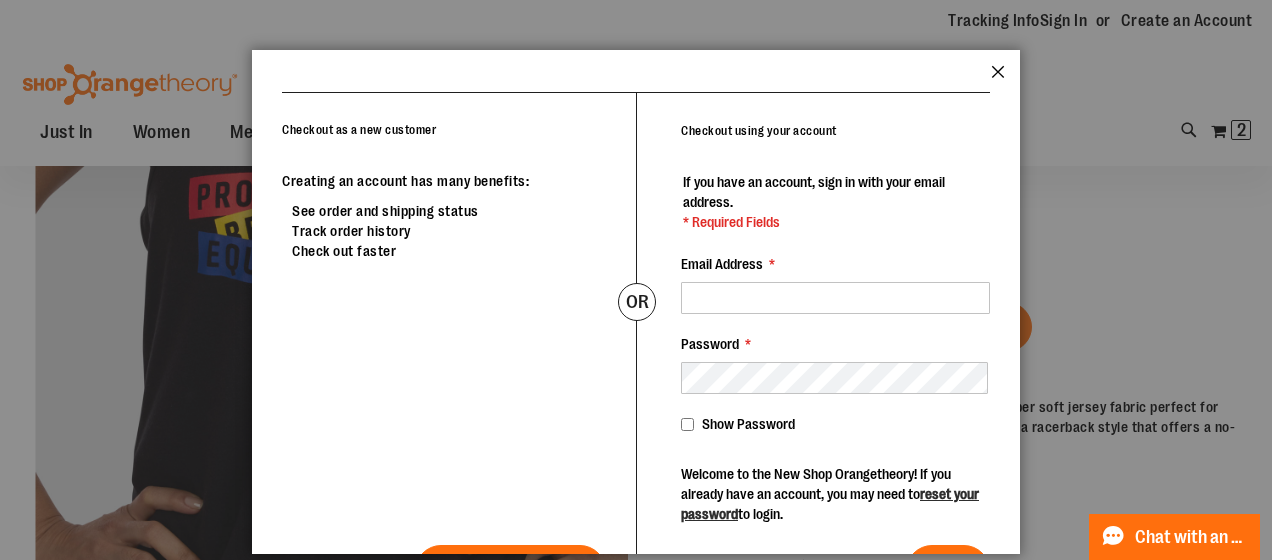 click on "Close" at bounding box center [998, 78] 